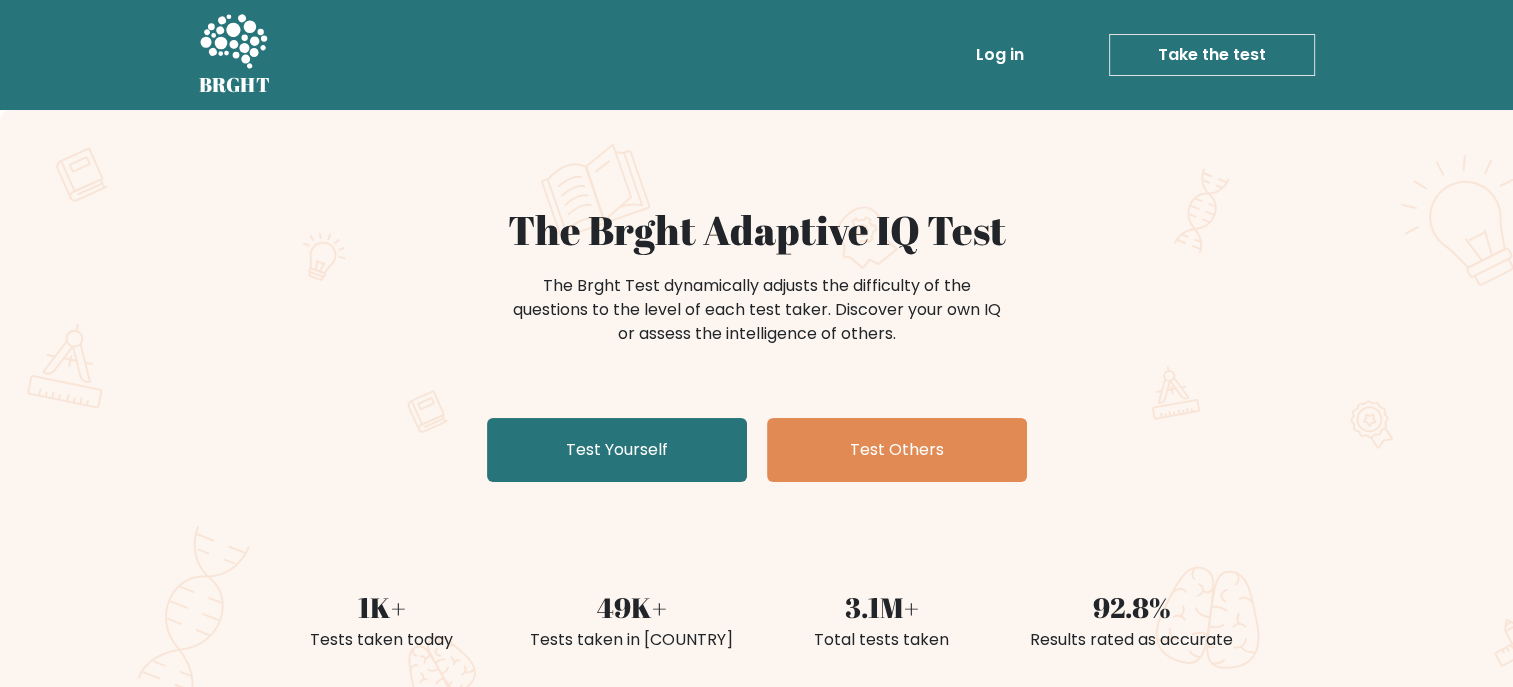 scroll, scrollTop: 100, scrollLeft: 0, axis: vertical 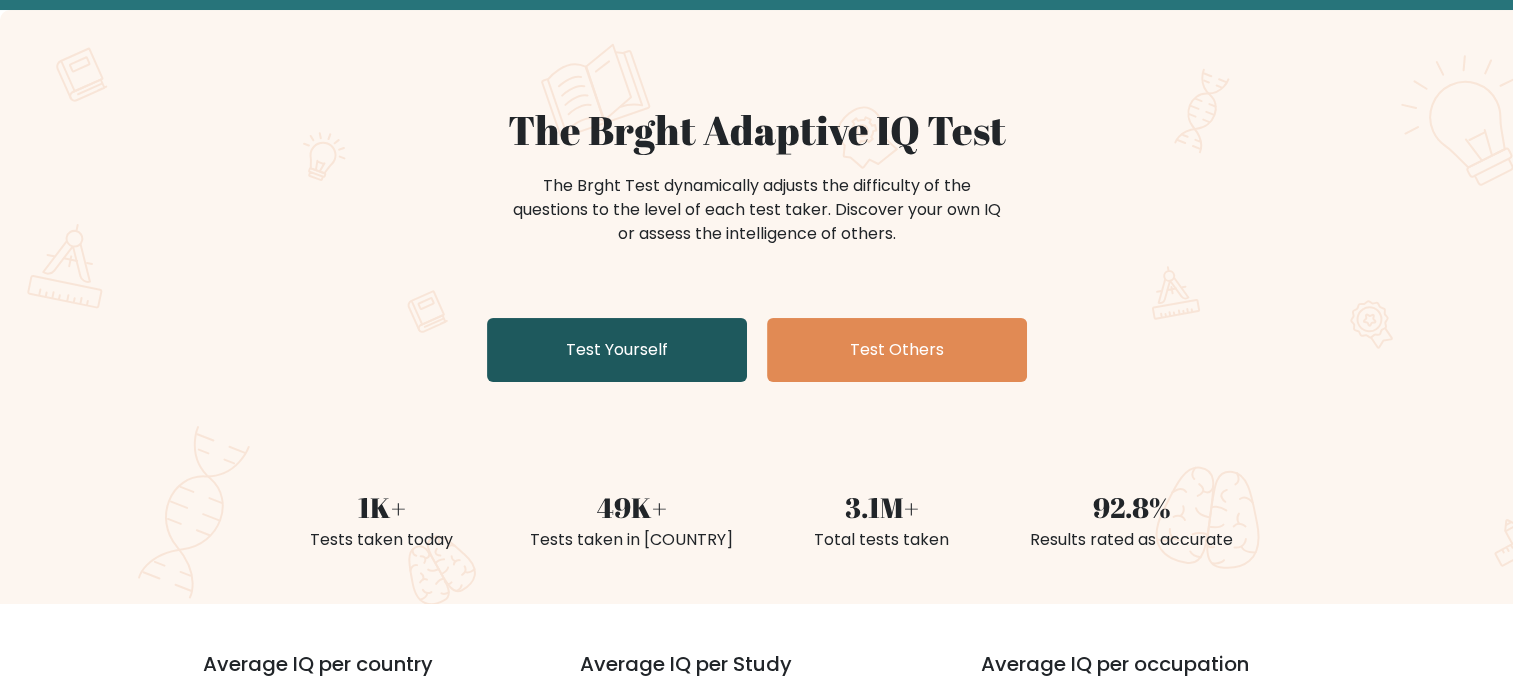 click on "Test Yourself" at bounding box center [617, 350] 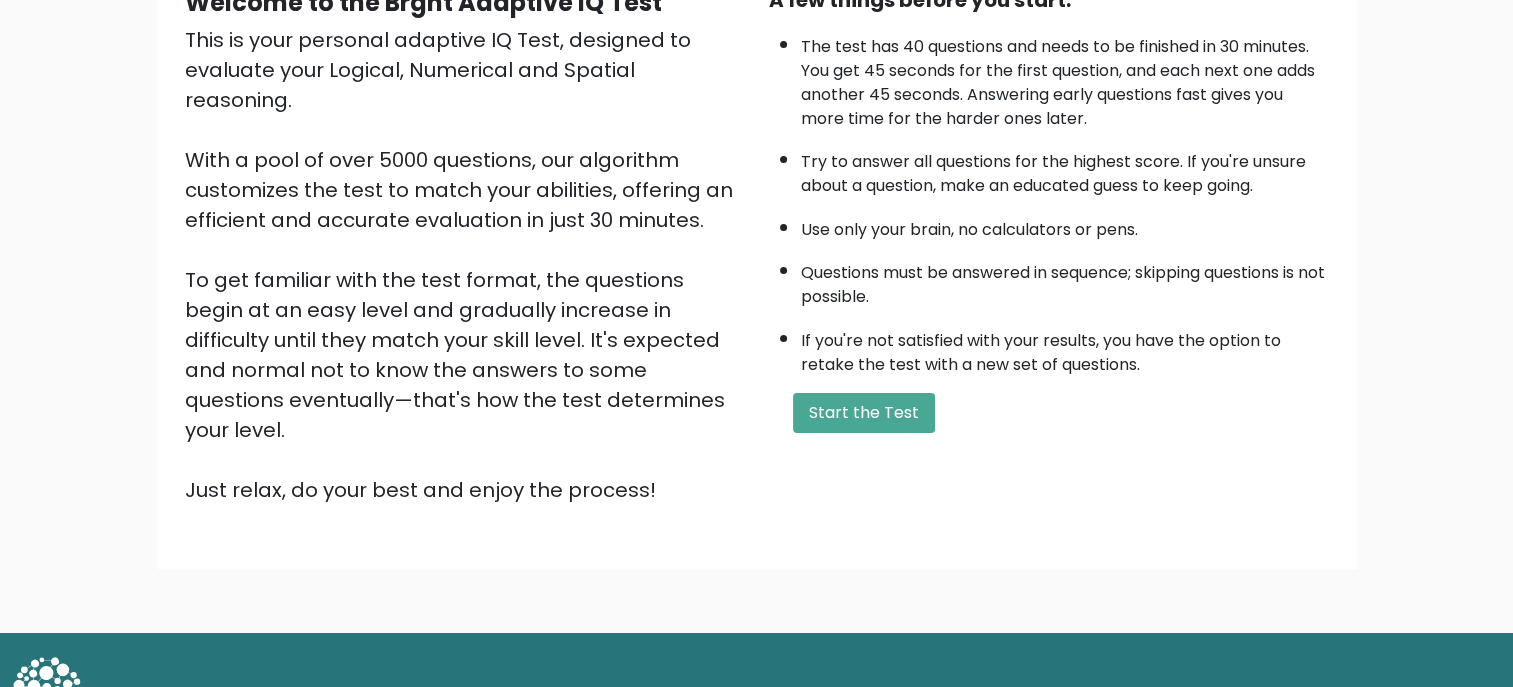 scroll, scrollTop: 228, scrollLeft: 0, axis: vertical 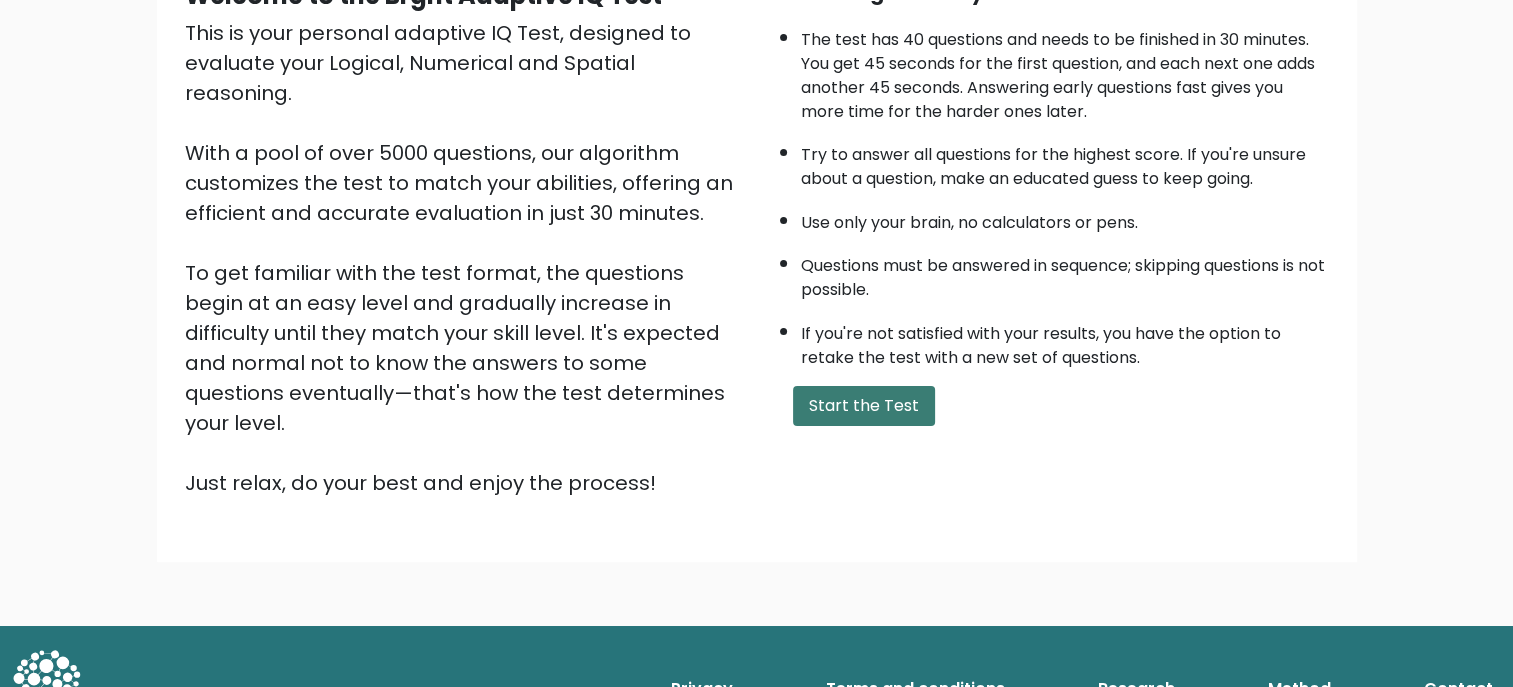 click on "Start the Test" at bounding box center (864, 406) 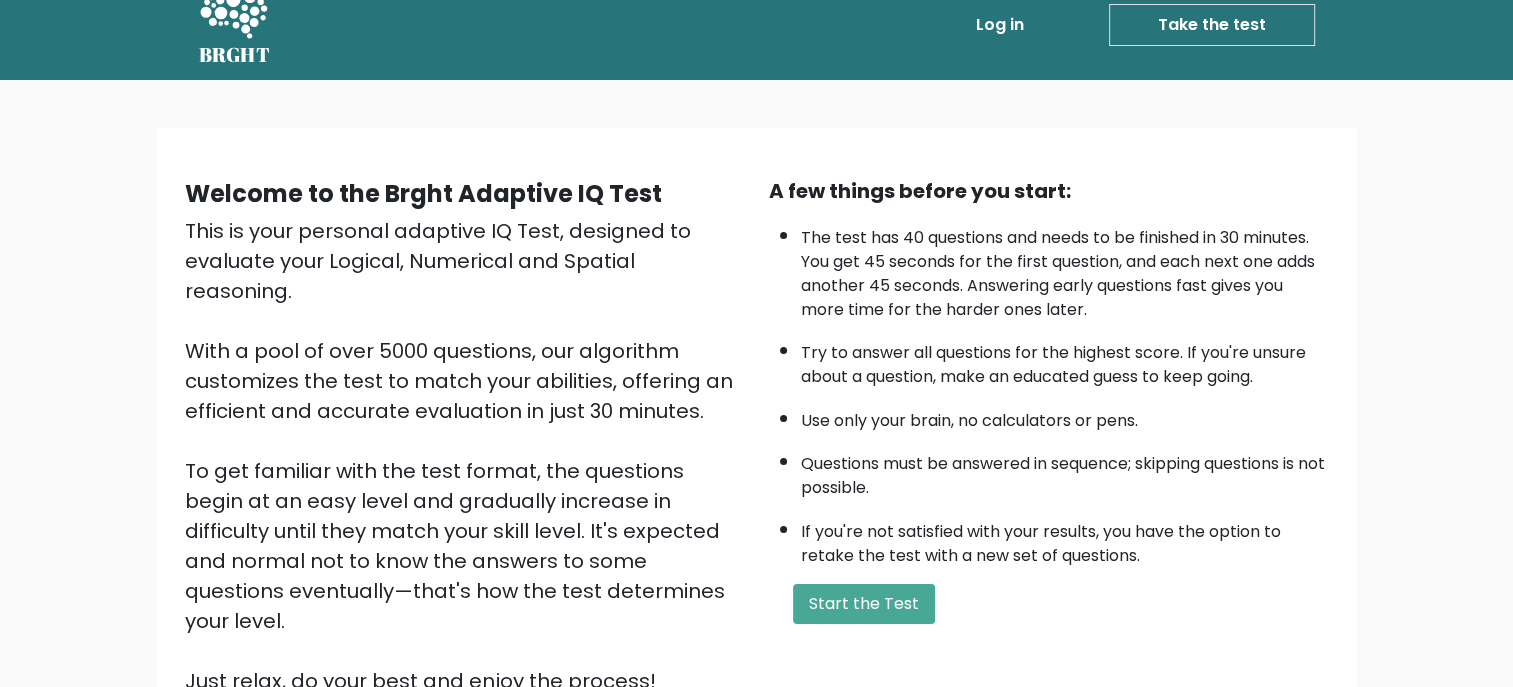 scroll, scrollTop: 28, scrollLeft: 0, axis: vertical 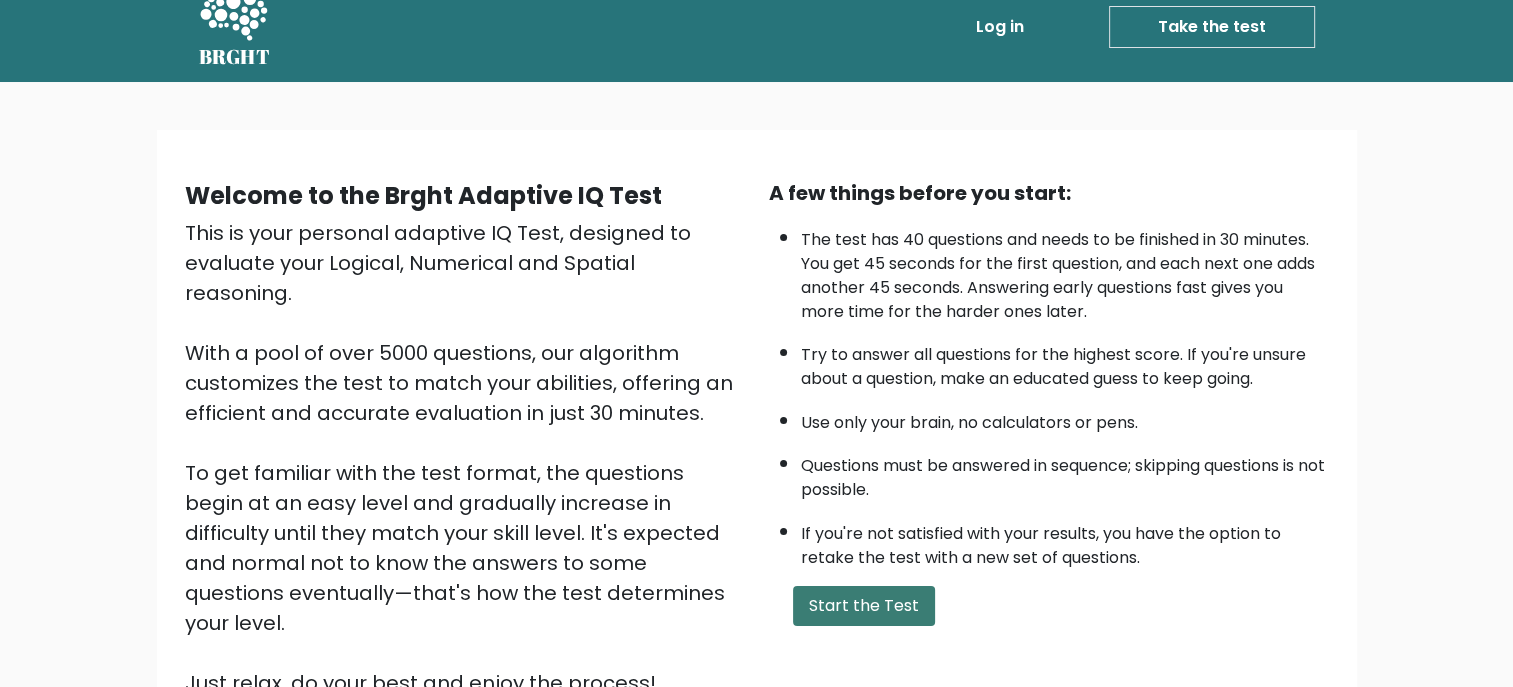 click on "Start the Test" at bounding box center [864, 606] 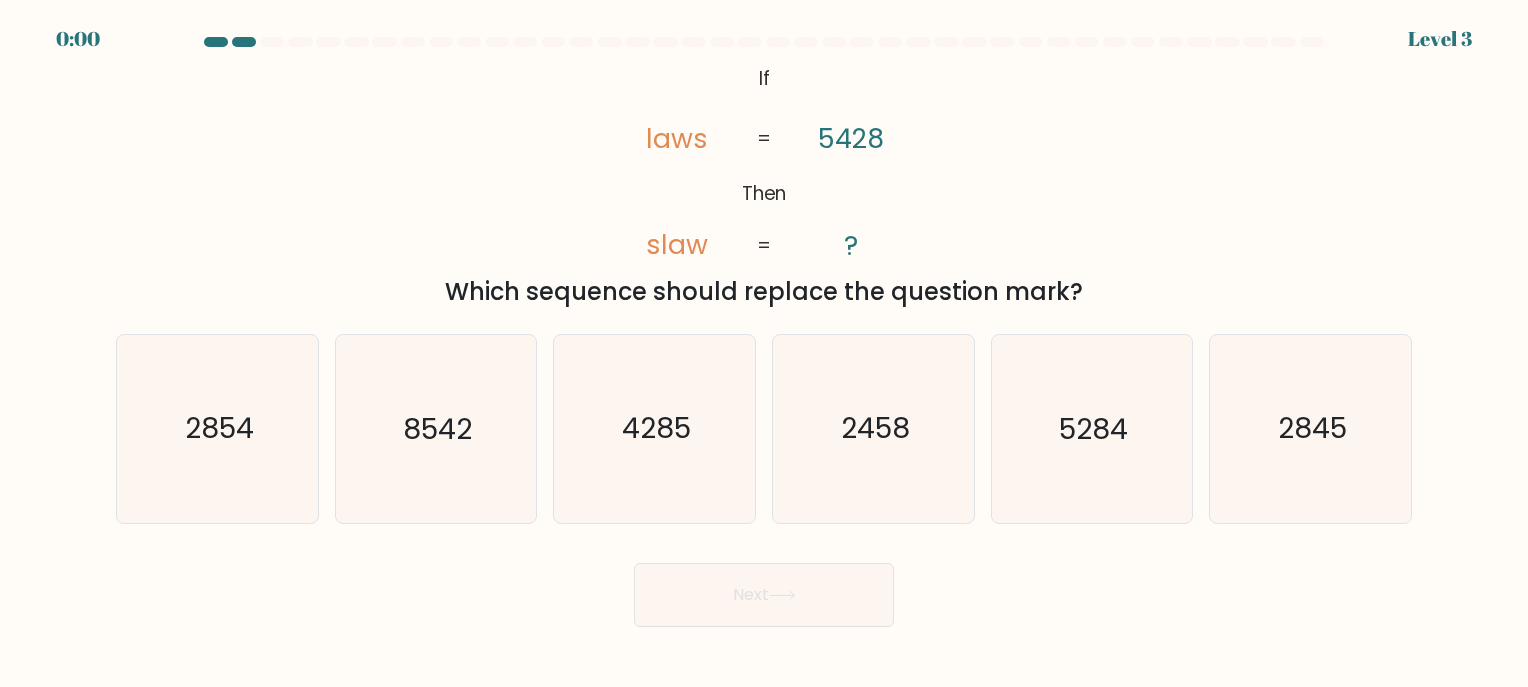 scroll, scrollTop: 0, scrollLeft: 0, axis: both 